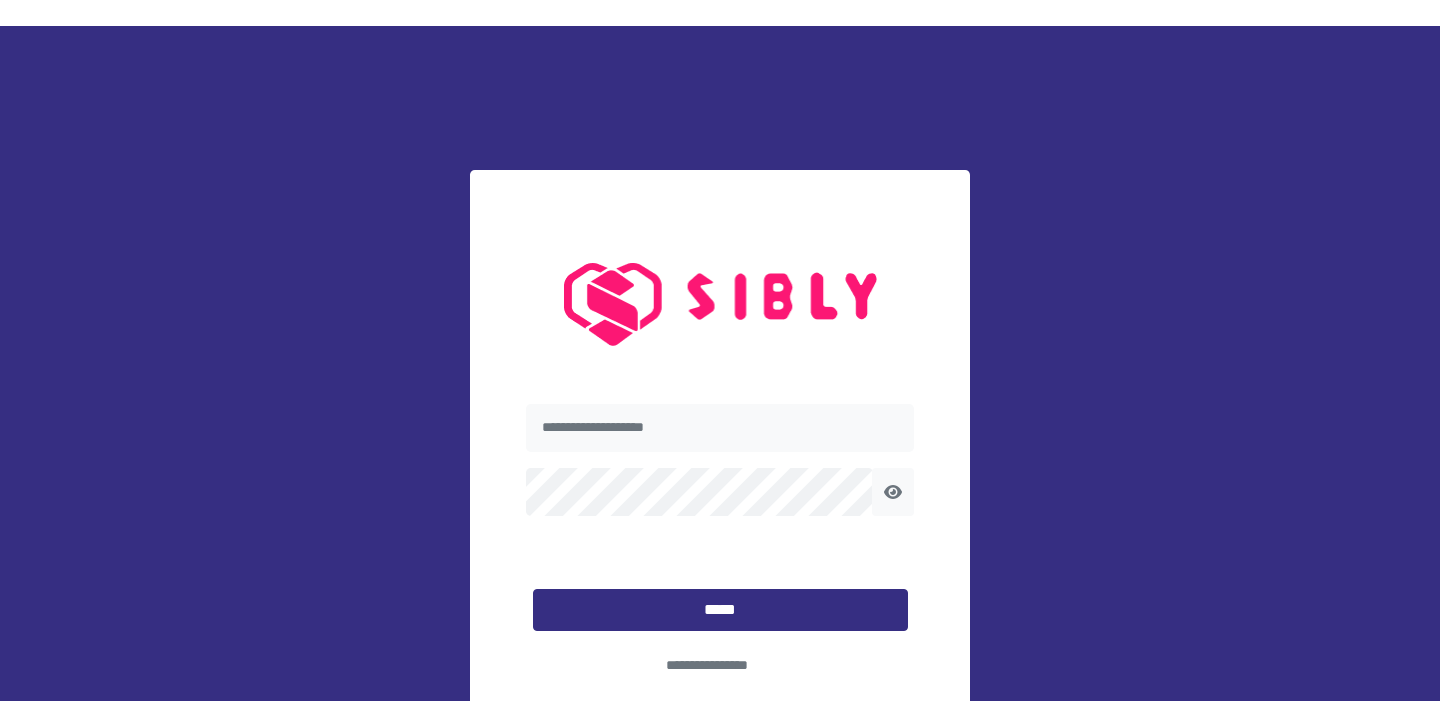 scroll, scrollTop: 0, scrollLeft: 0, axis: both 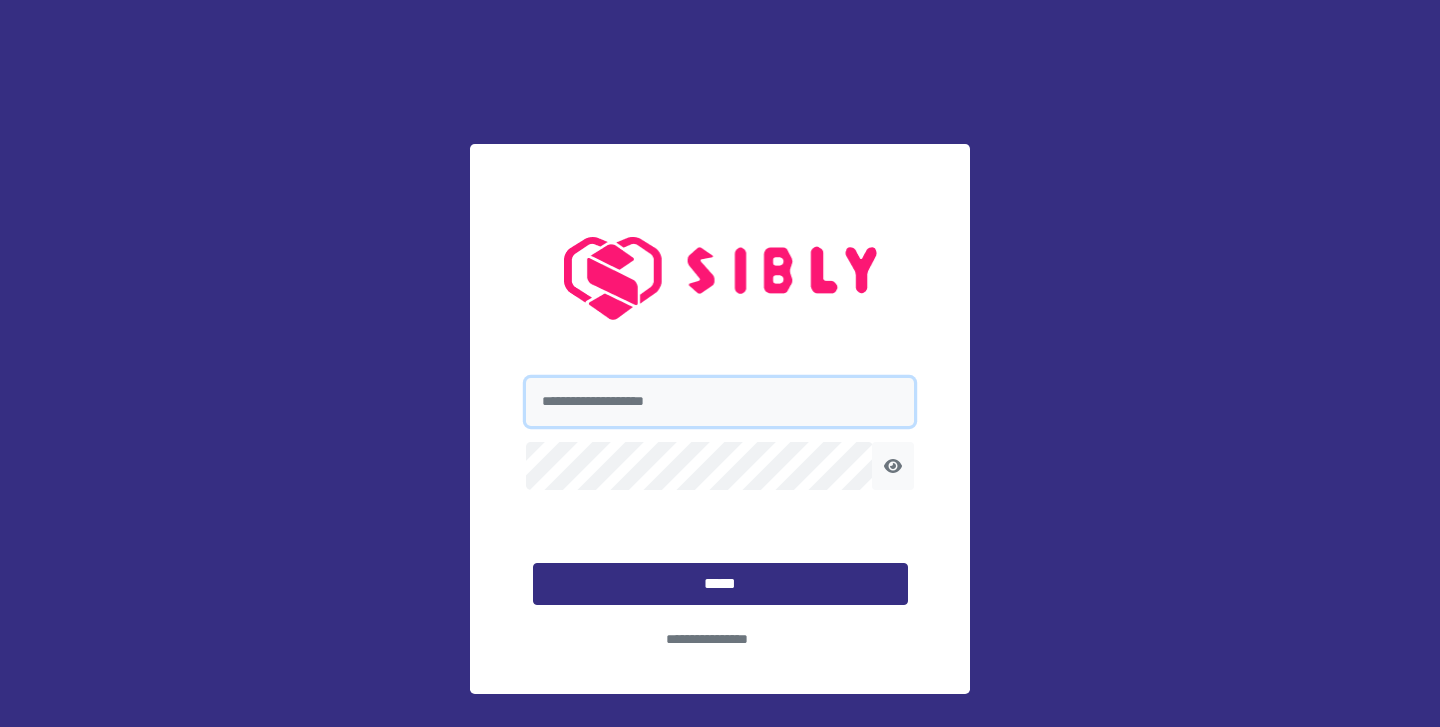 click at bounding box center (720, 402) 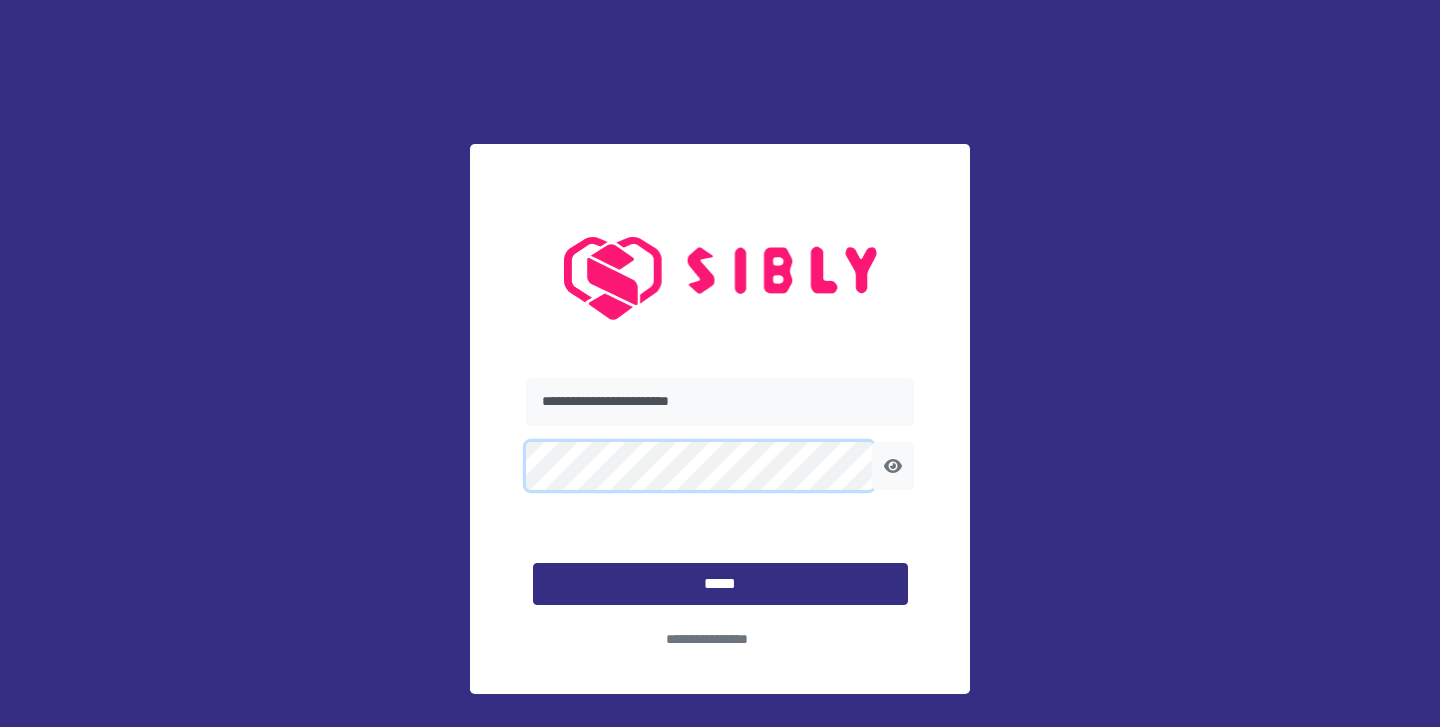 click on "*****" at bounding box center [720, 584] 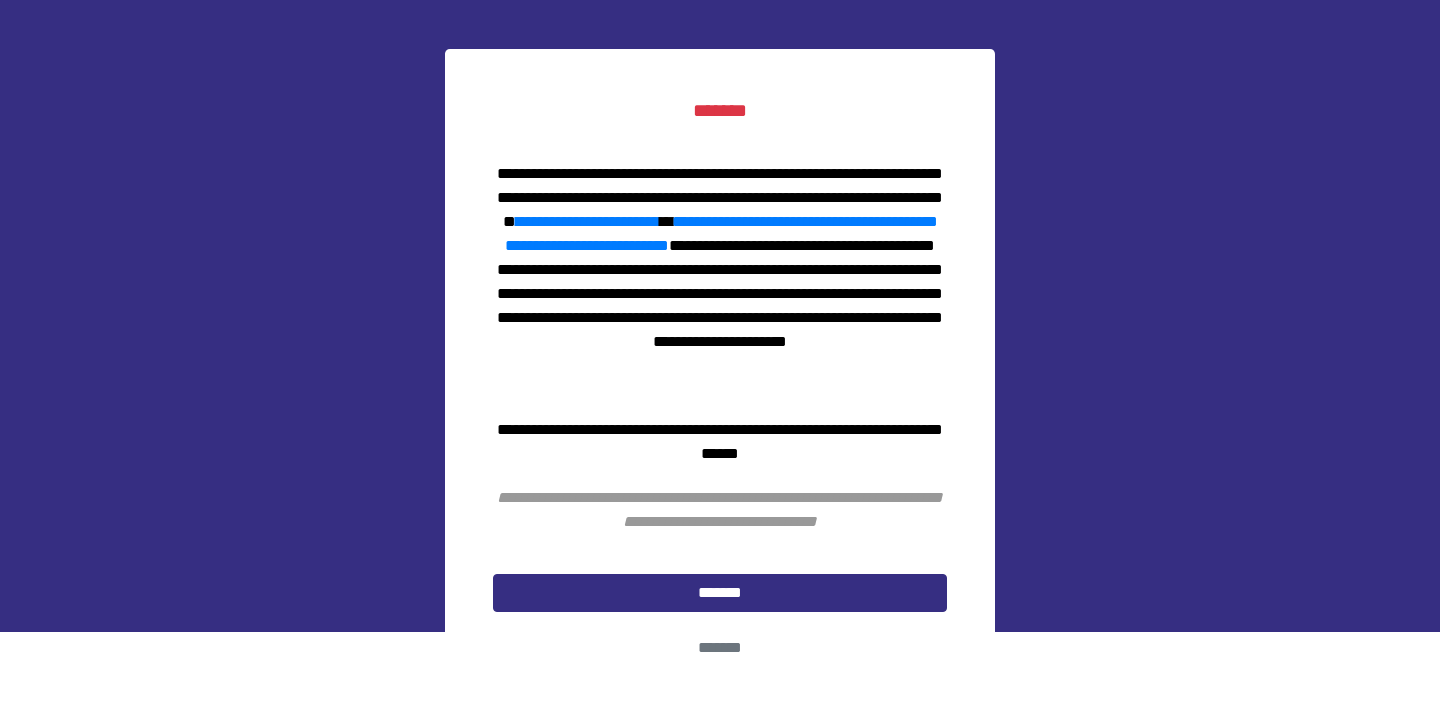 scroll, scrollTop: 92, scrollLeft: 0, axis: vertical 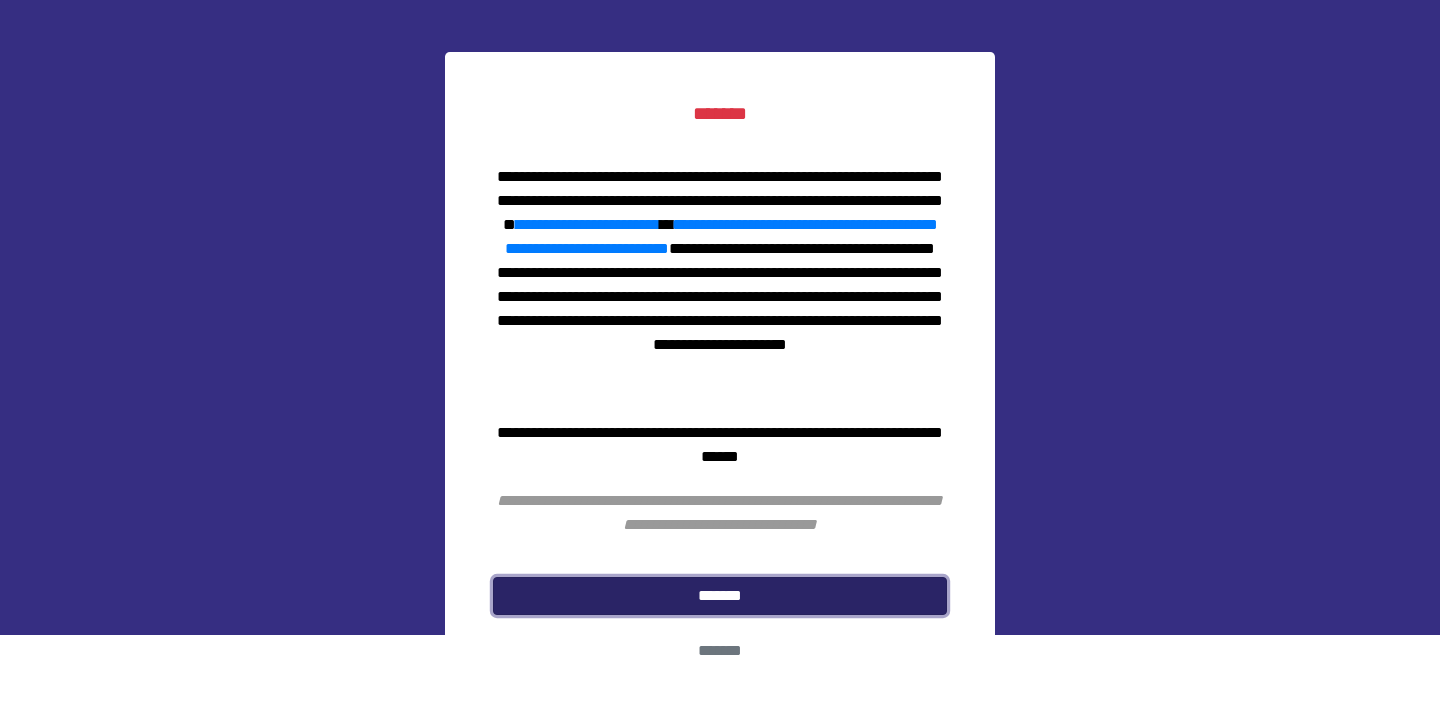 click on "*******" at bounding box center [720, 596] 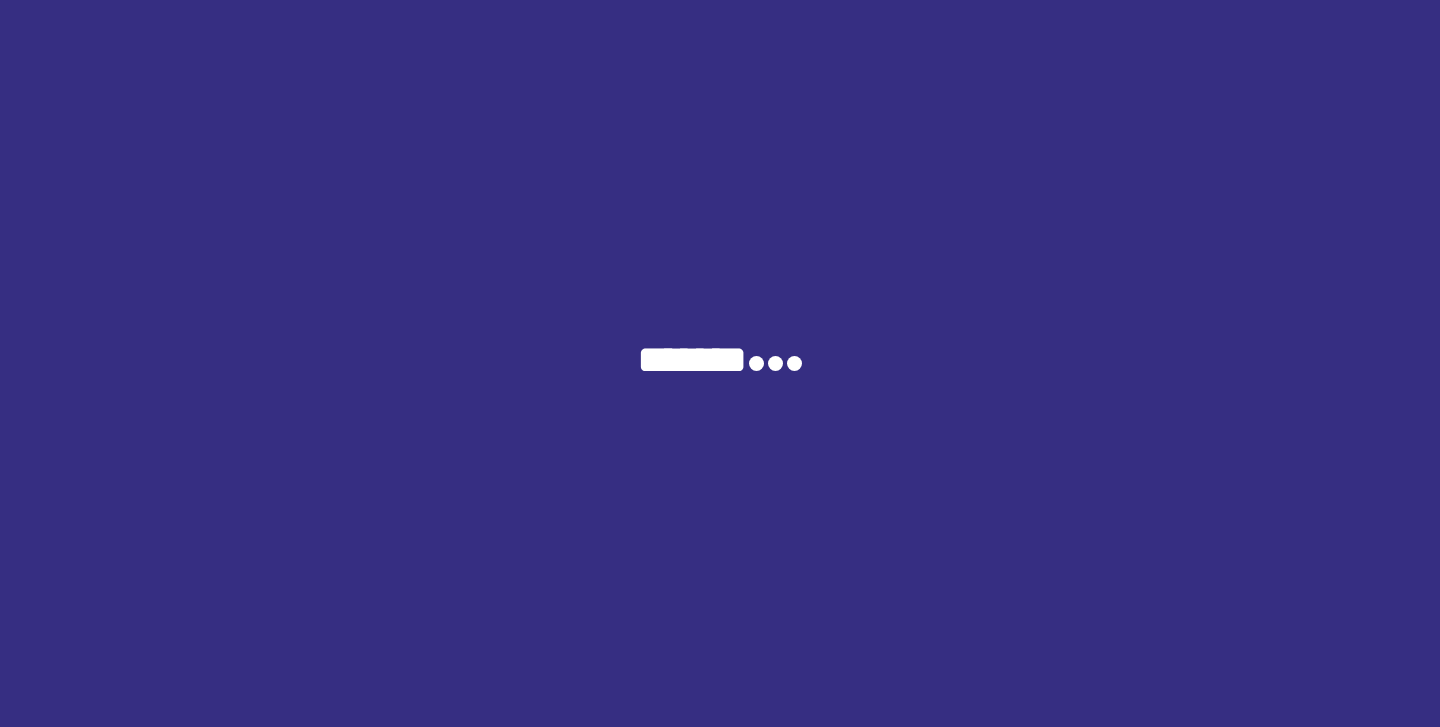 scroll, scrollTop: 0, scrollLeft: 0, axis: both 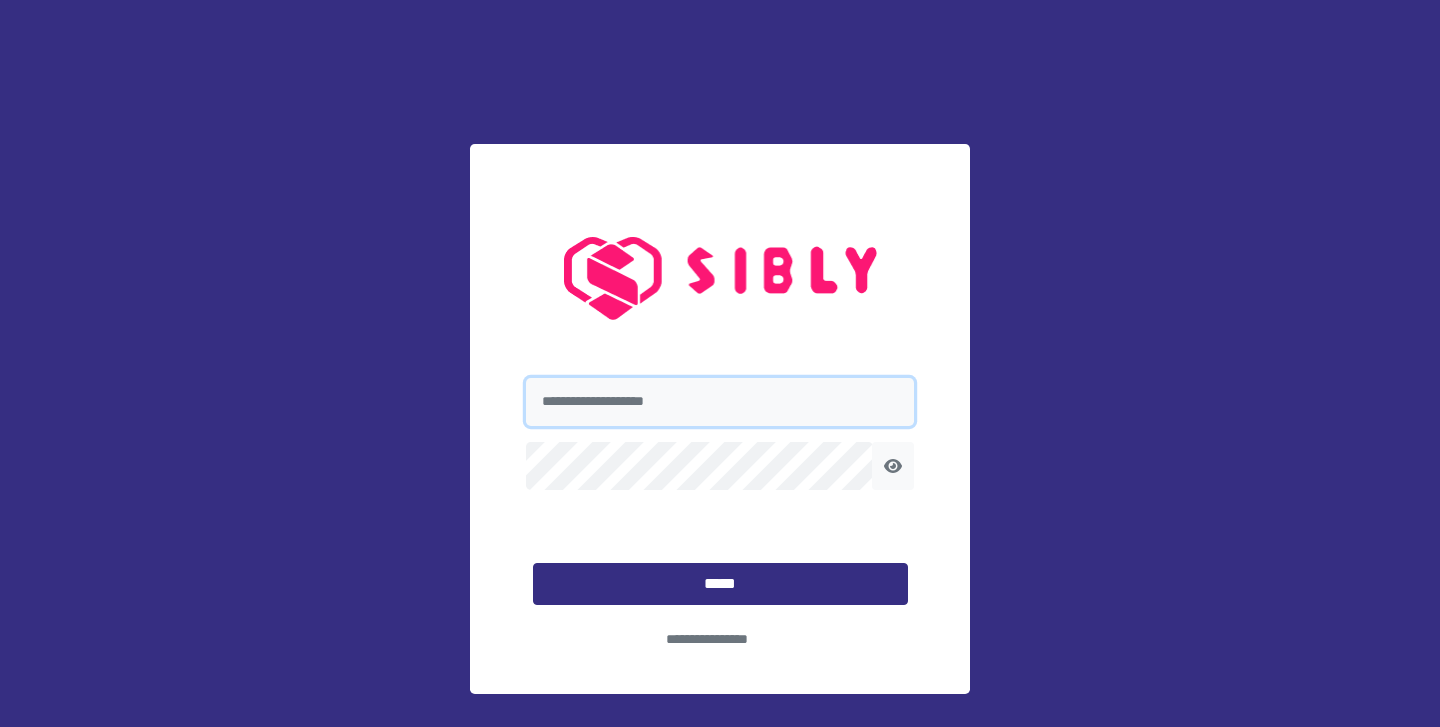 click at bounding box center (720, 402) 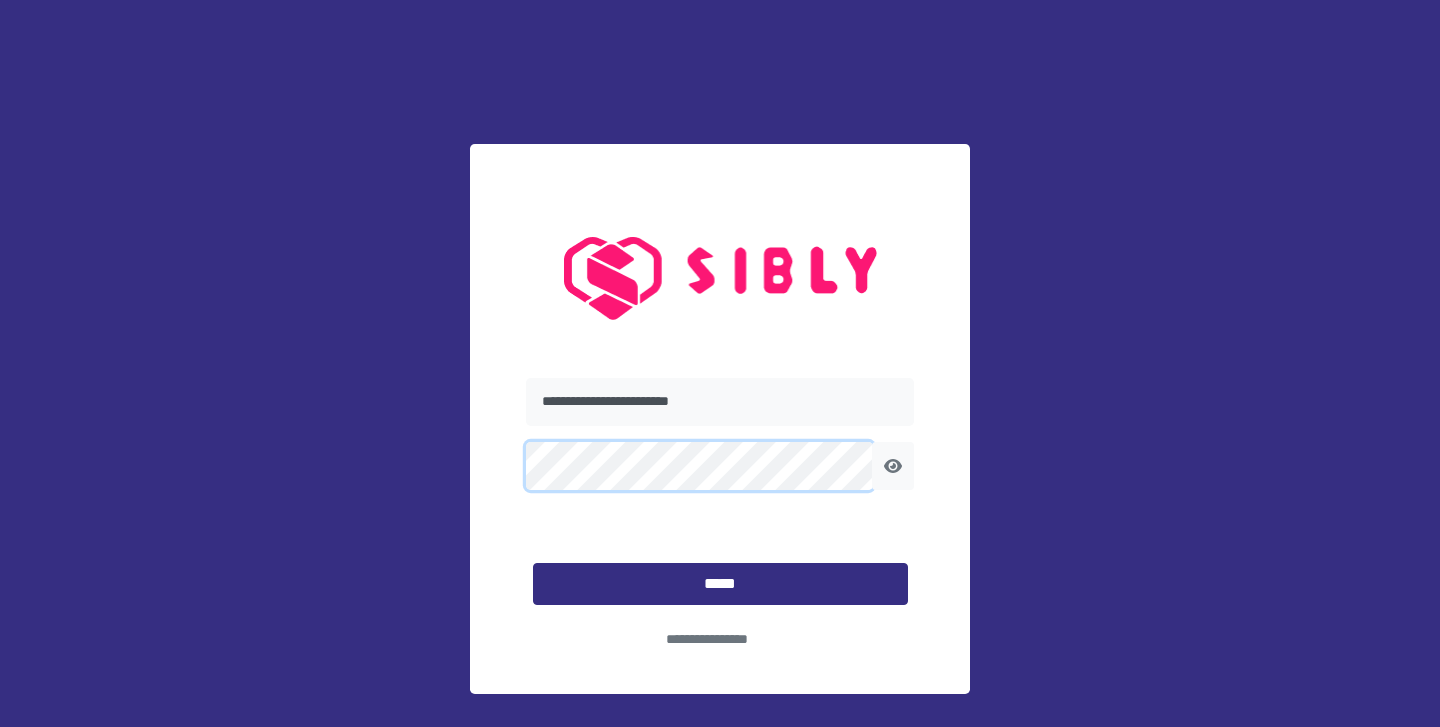 click on "*****" at bounding box center (720, 584) 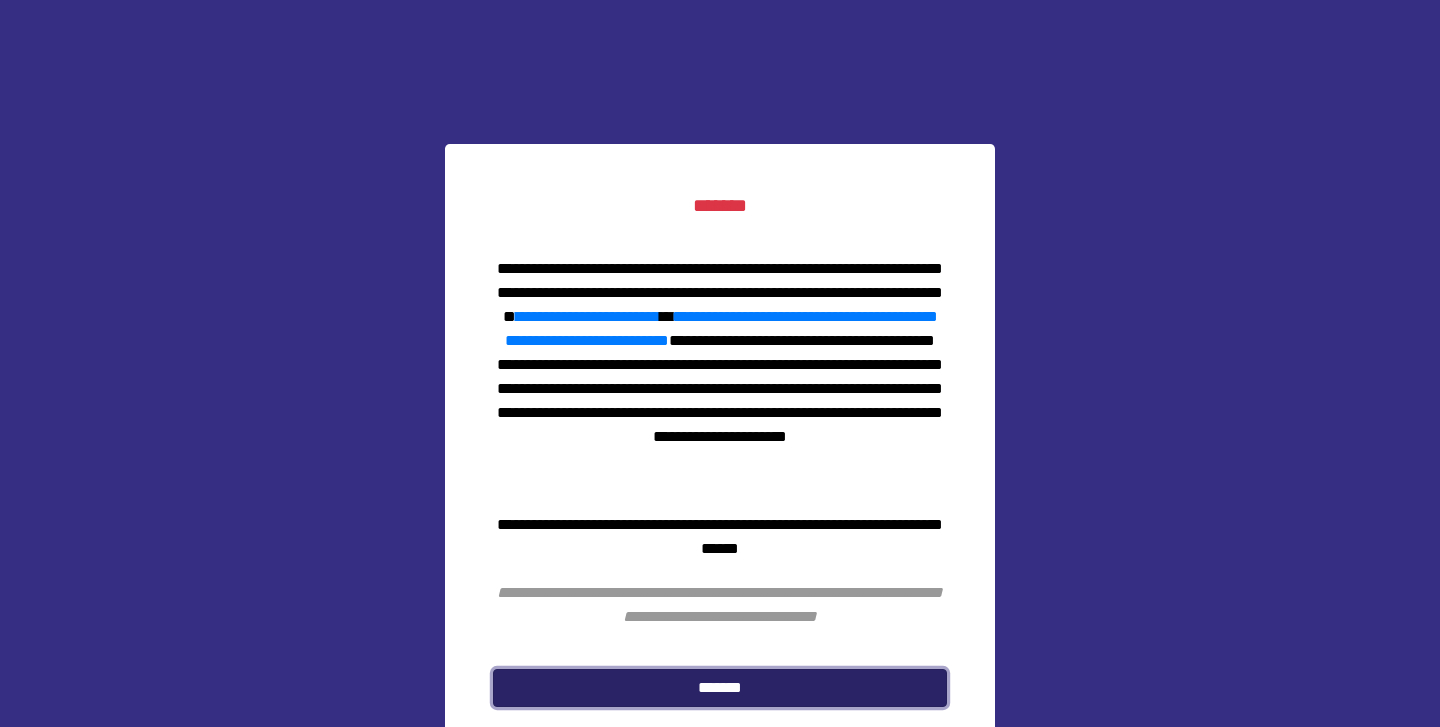 click on "*******" at bounding box center (720, 688) 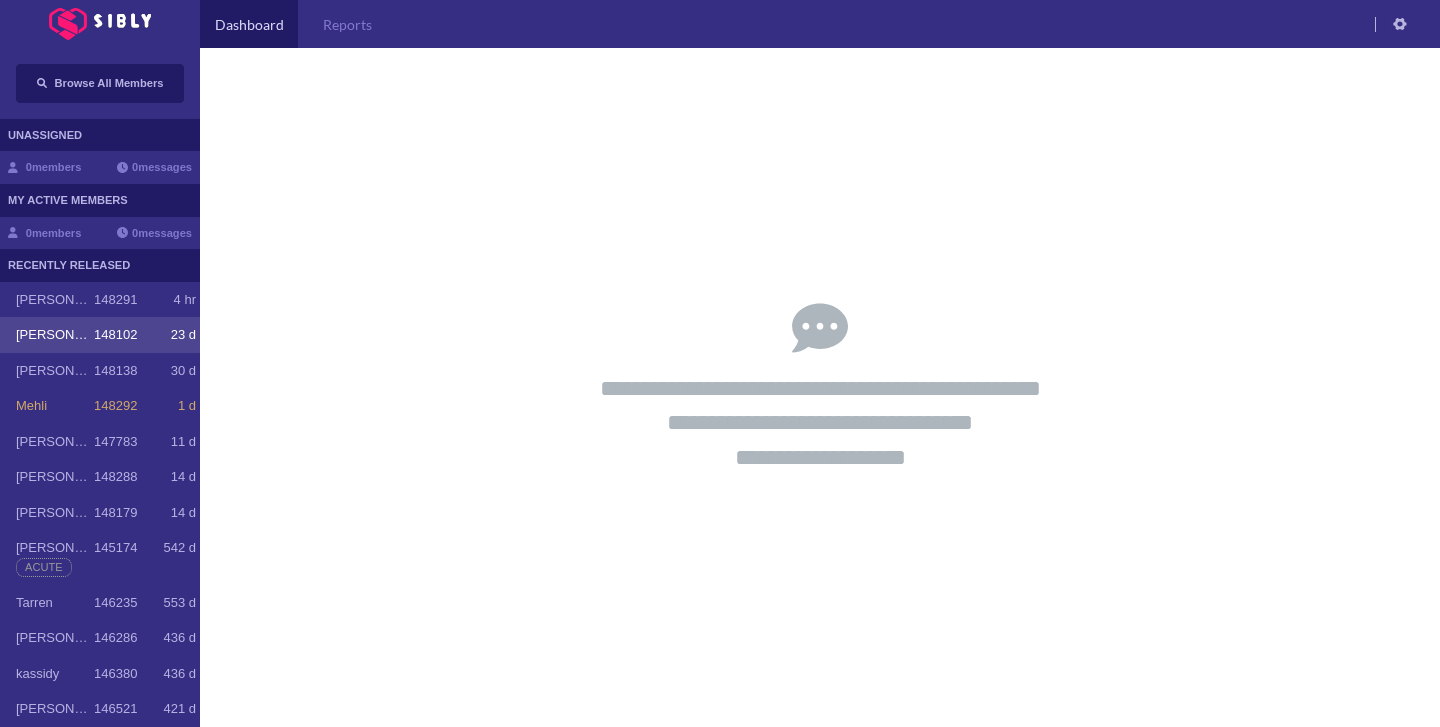 click on "Jacob 148102 23 d" at bounding box center [100, 335] 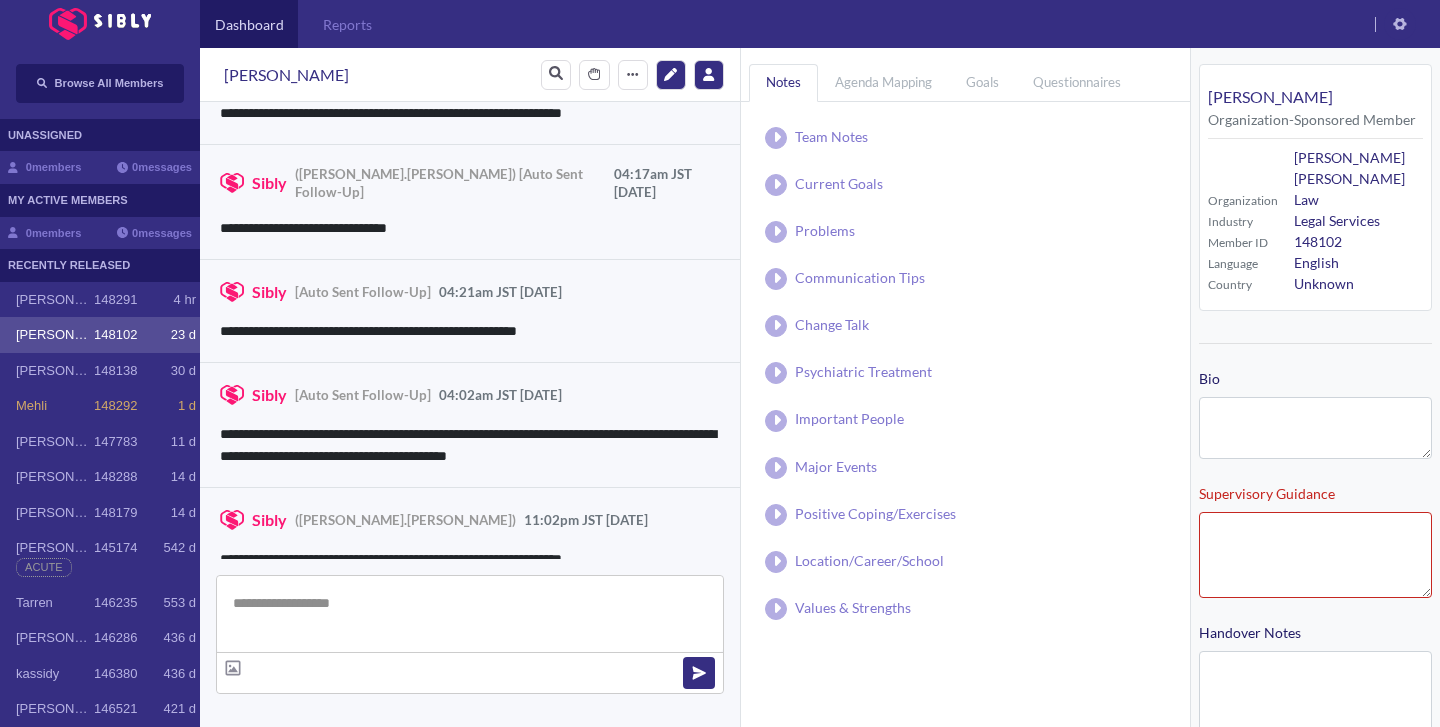 scroll, scrollTop: 3342, scrollLeft: 0, axis: vertical 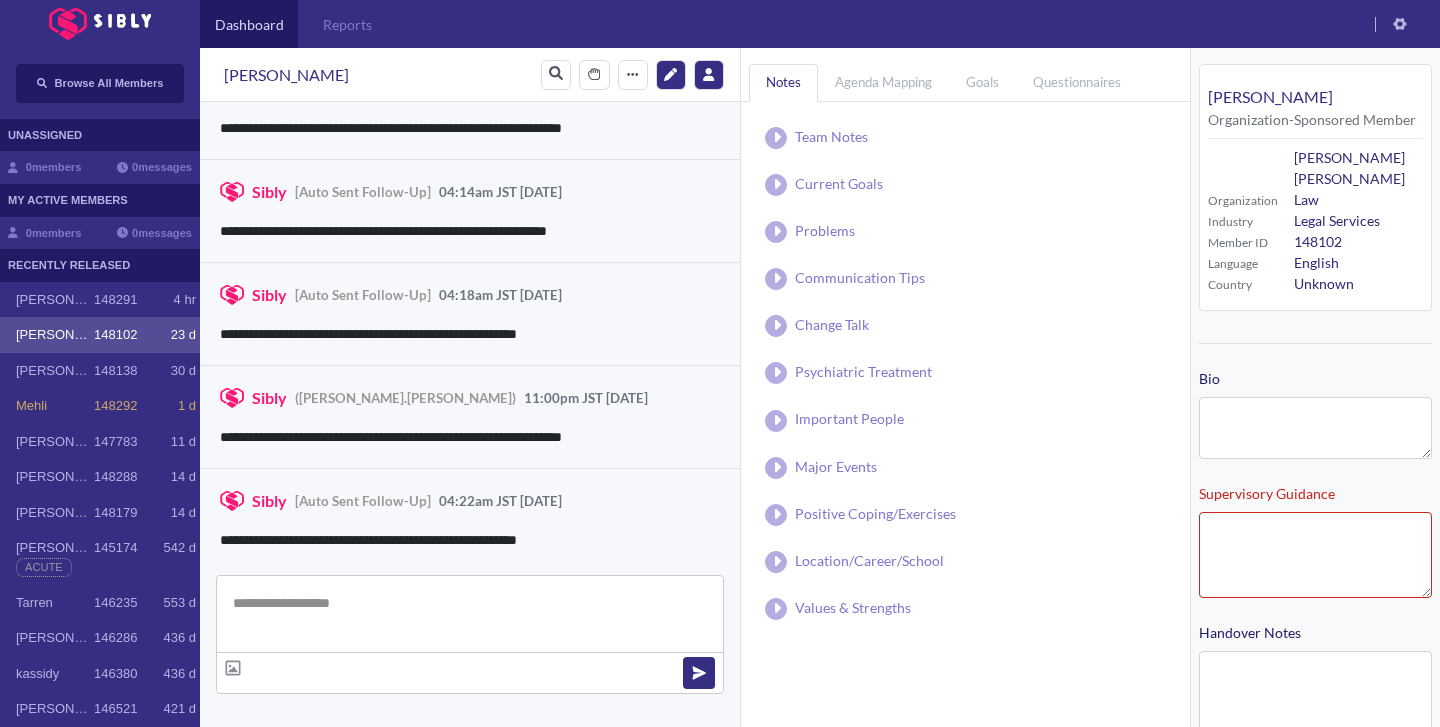 type on "**********" 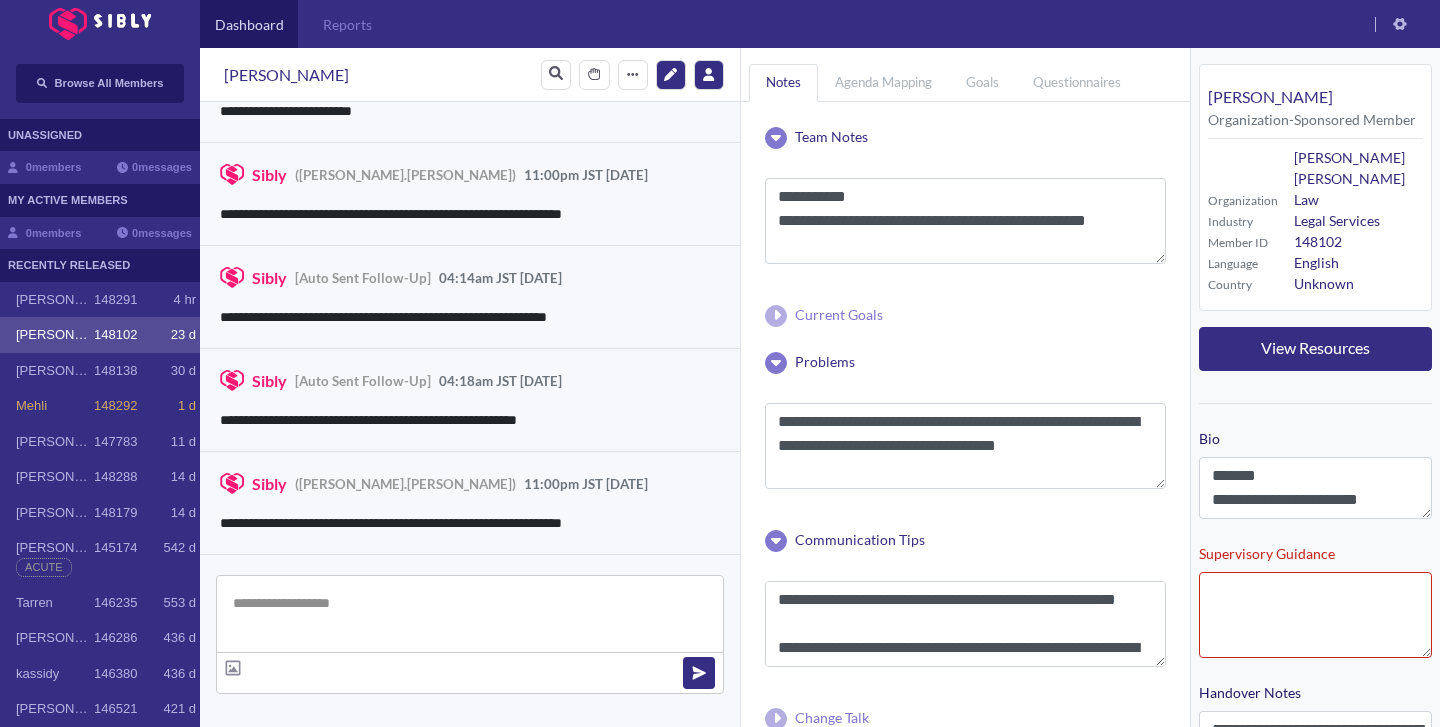 scroll, scrollTop: 3428, scrollLeft: 0, axis: vertical 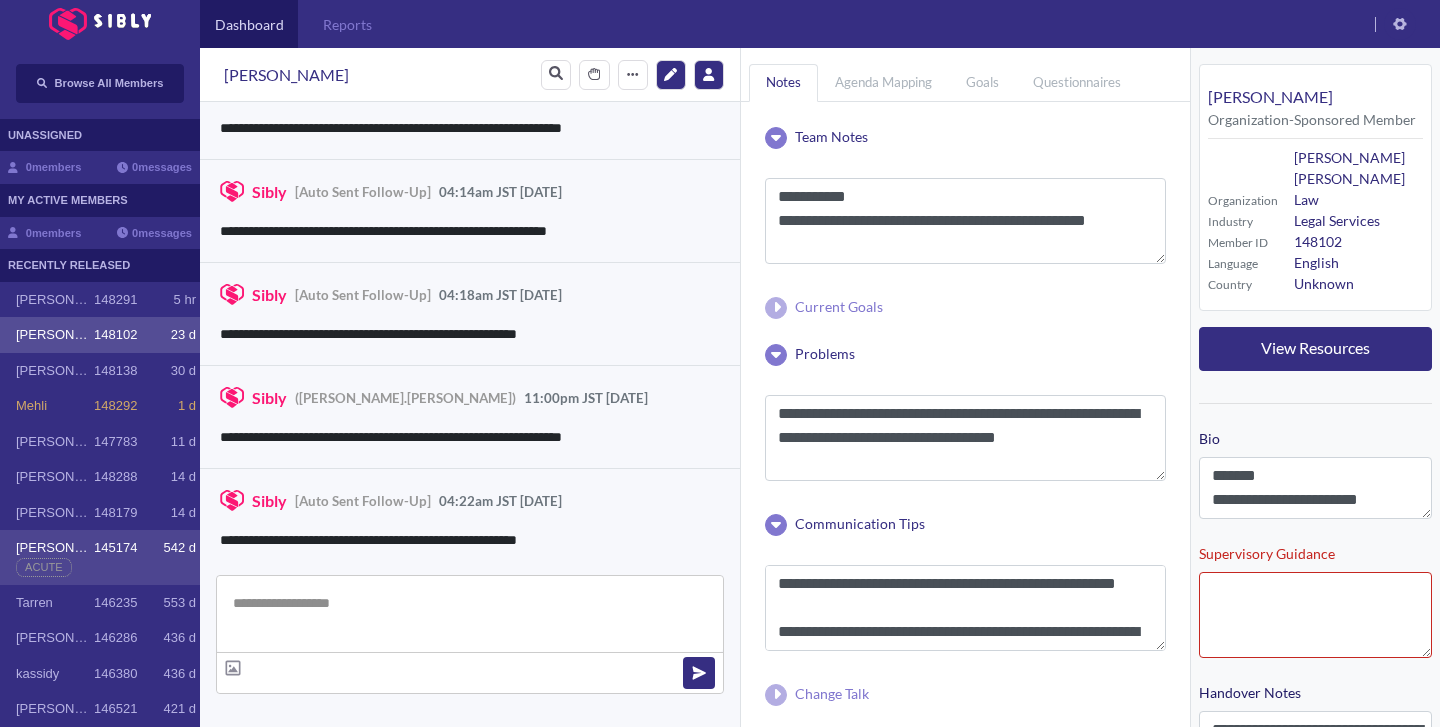 click on "Kyler 145174 542 d Acute" at bounding box center (100, 557) 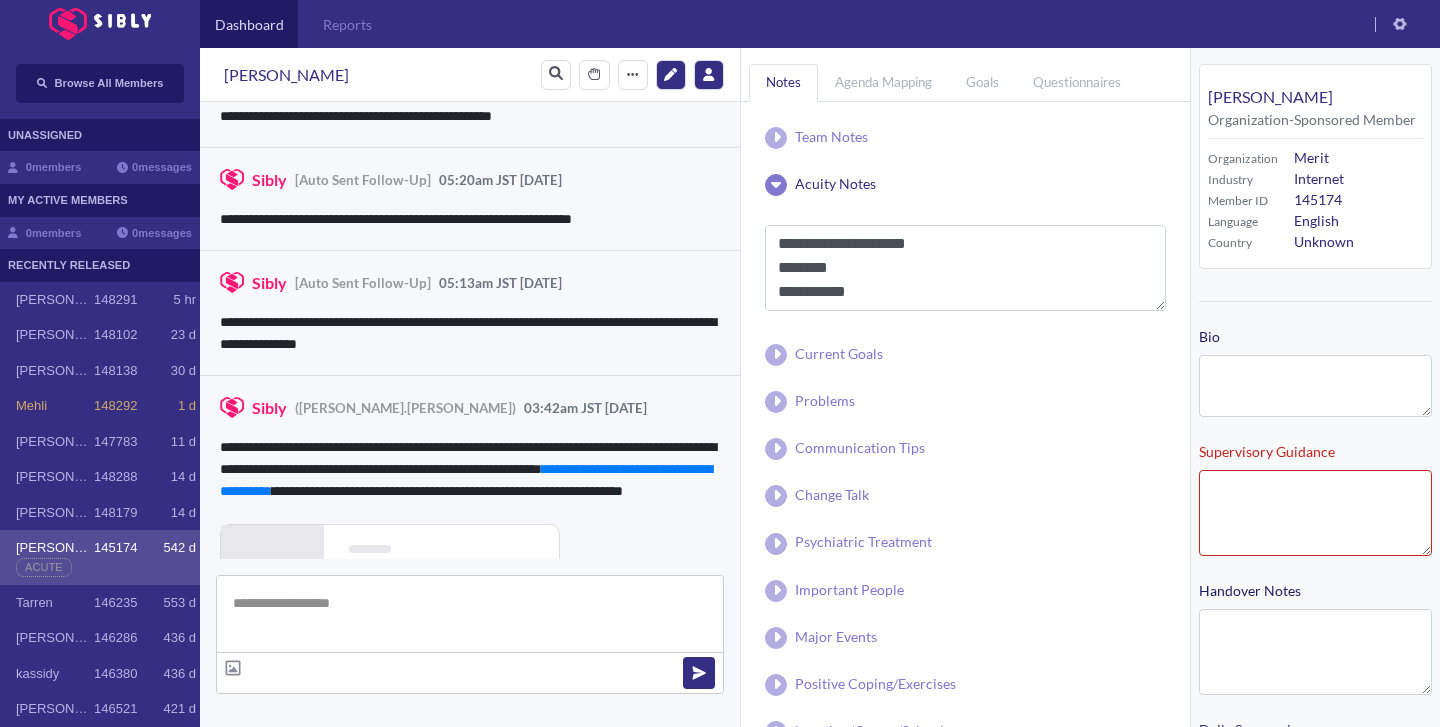 scroll, scrollTop: 3210, scrollLeft: 0, axis: vertical 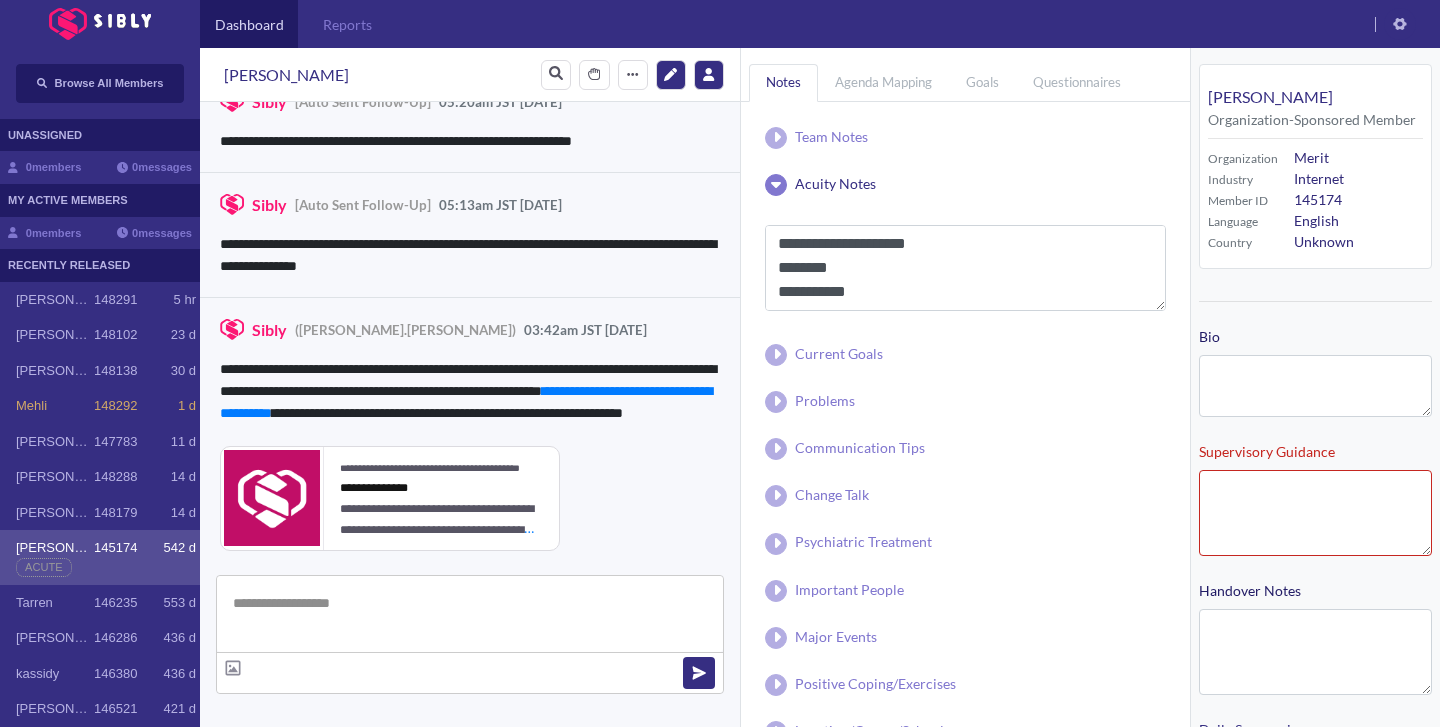 type on "**********" 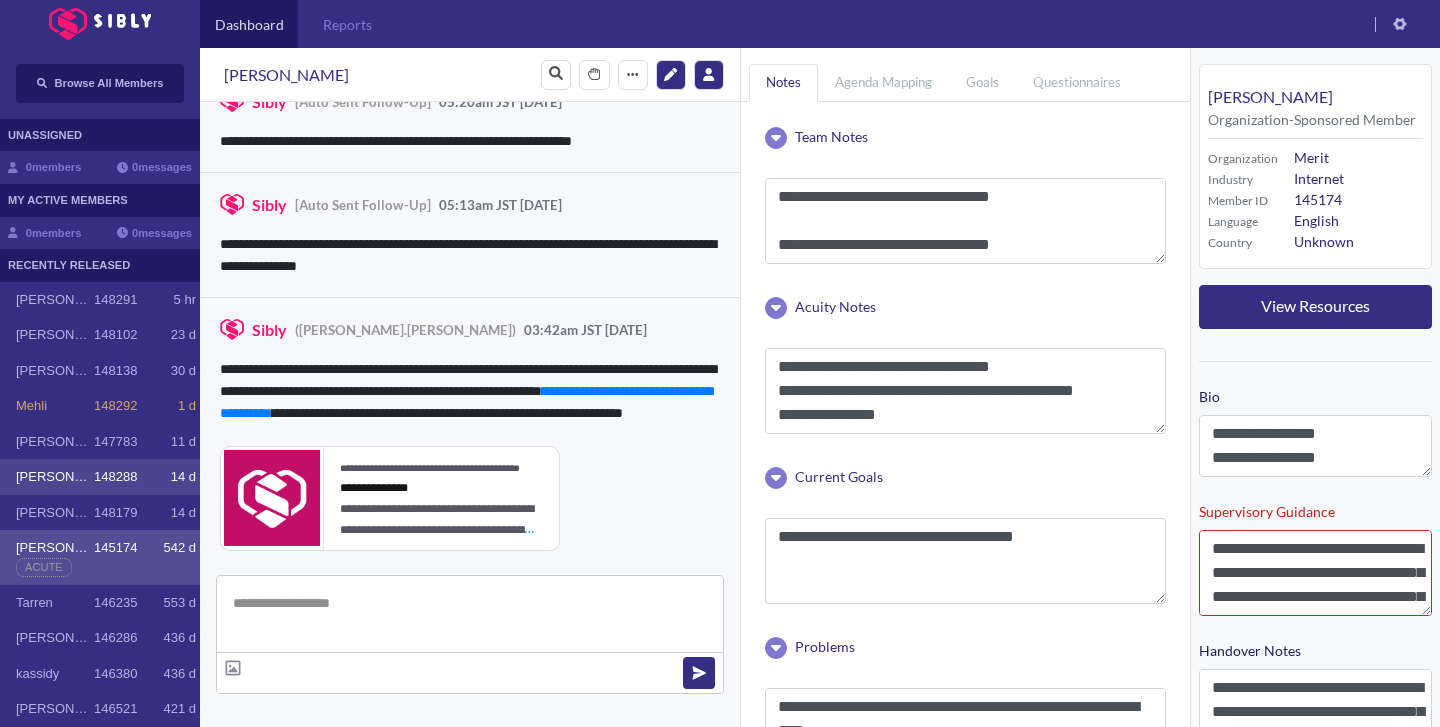 click on "14 d" 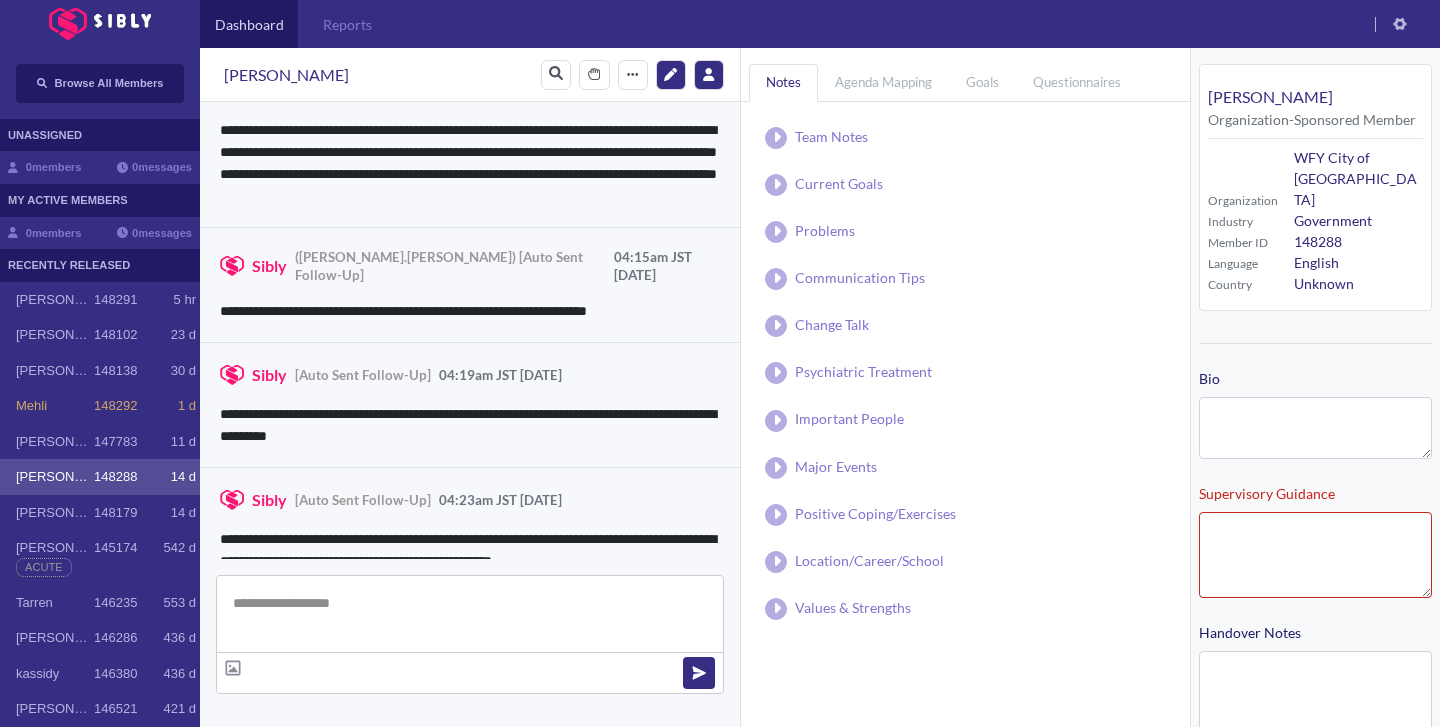 scroll, scrollTop: 544, scrollLeft: 0, axis: vertical 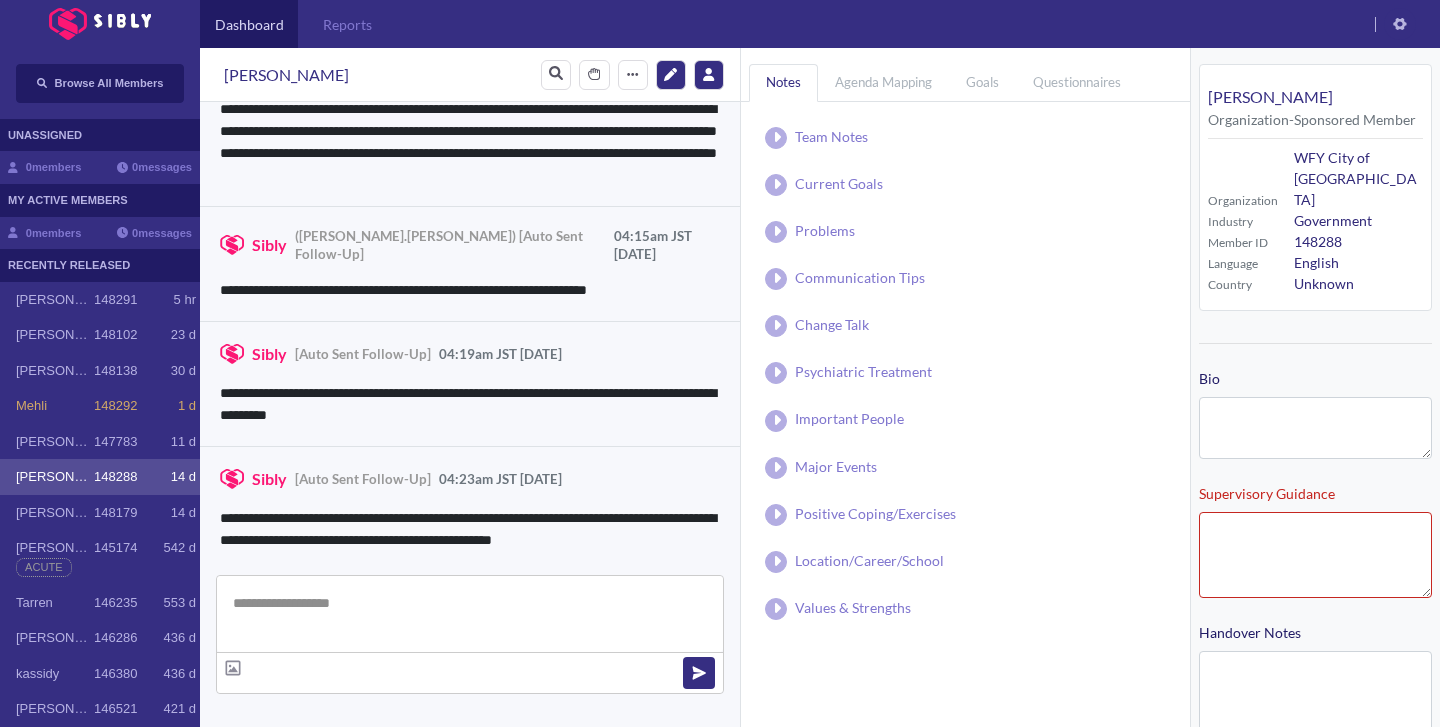 type on "**********" 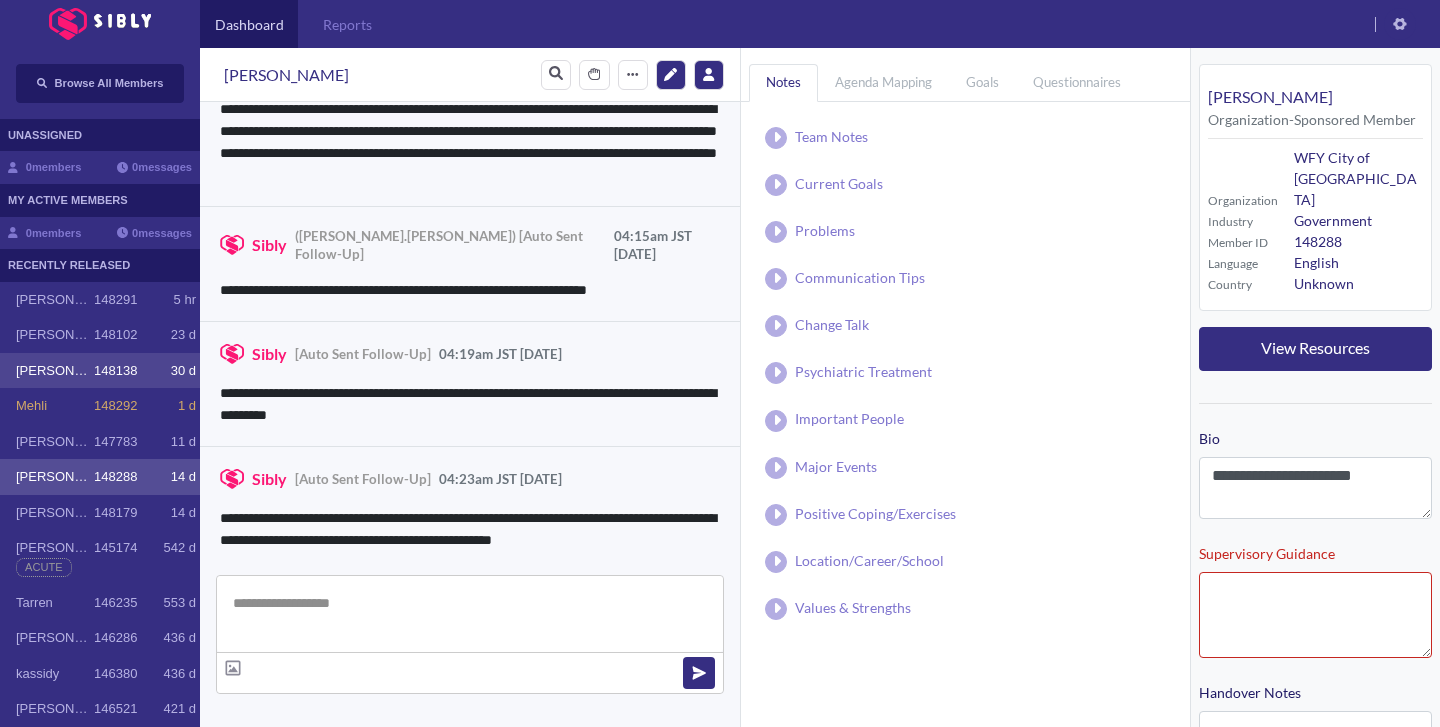 click on "30 d" 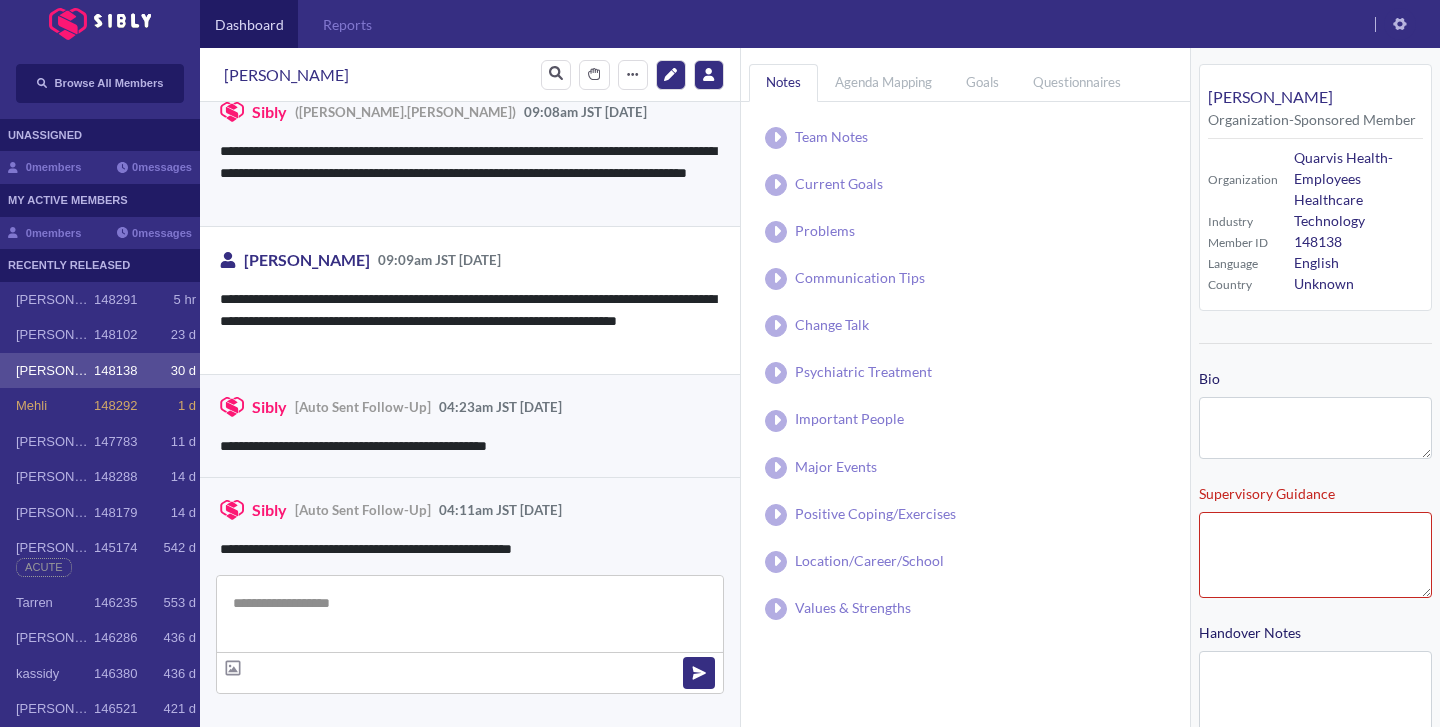 scroll, scrollTop: 3691, scrollLeft: 0, axis: vertical 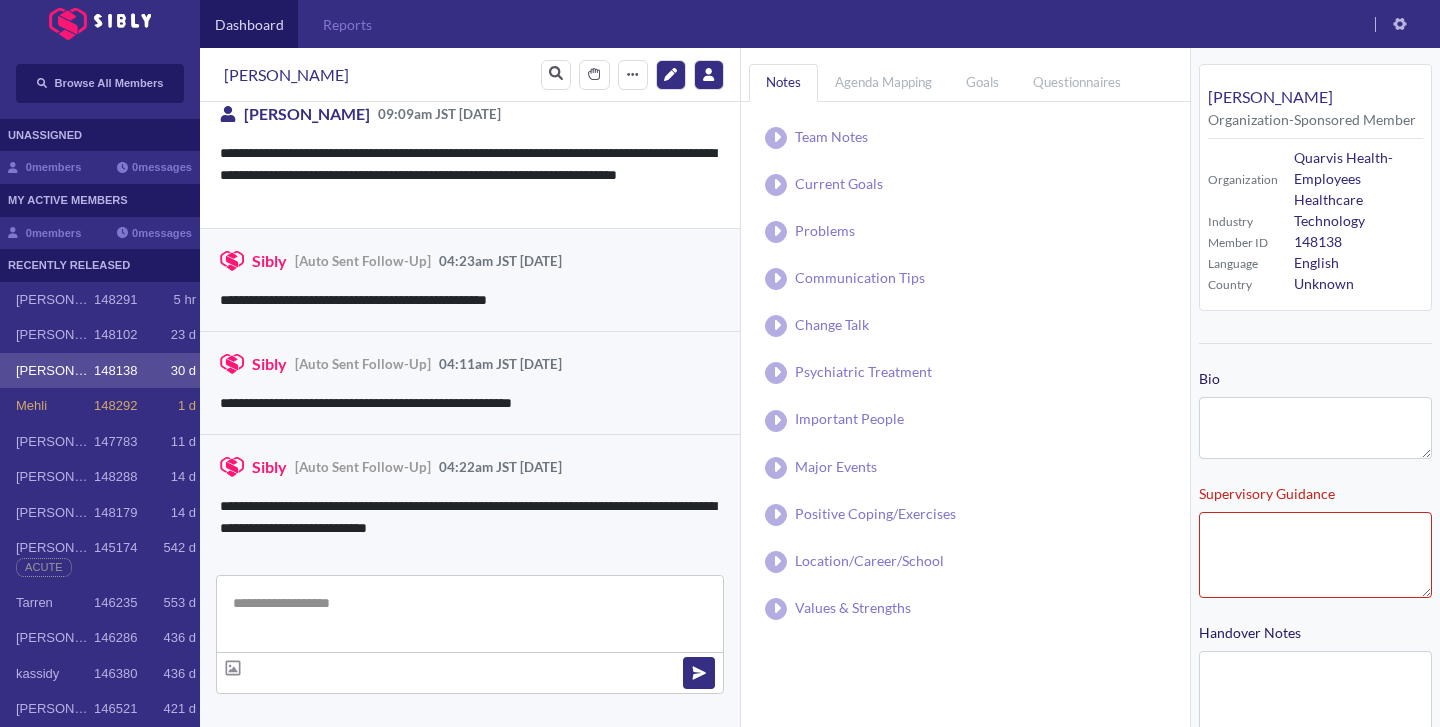 type on "**********" 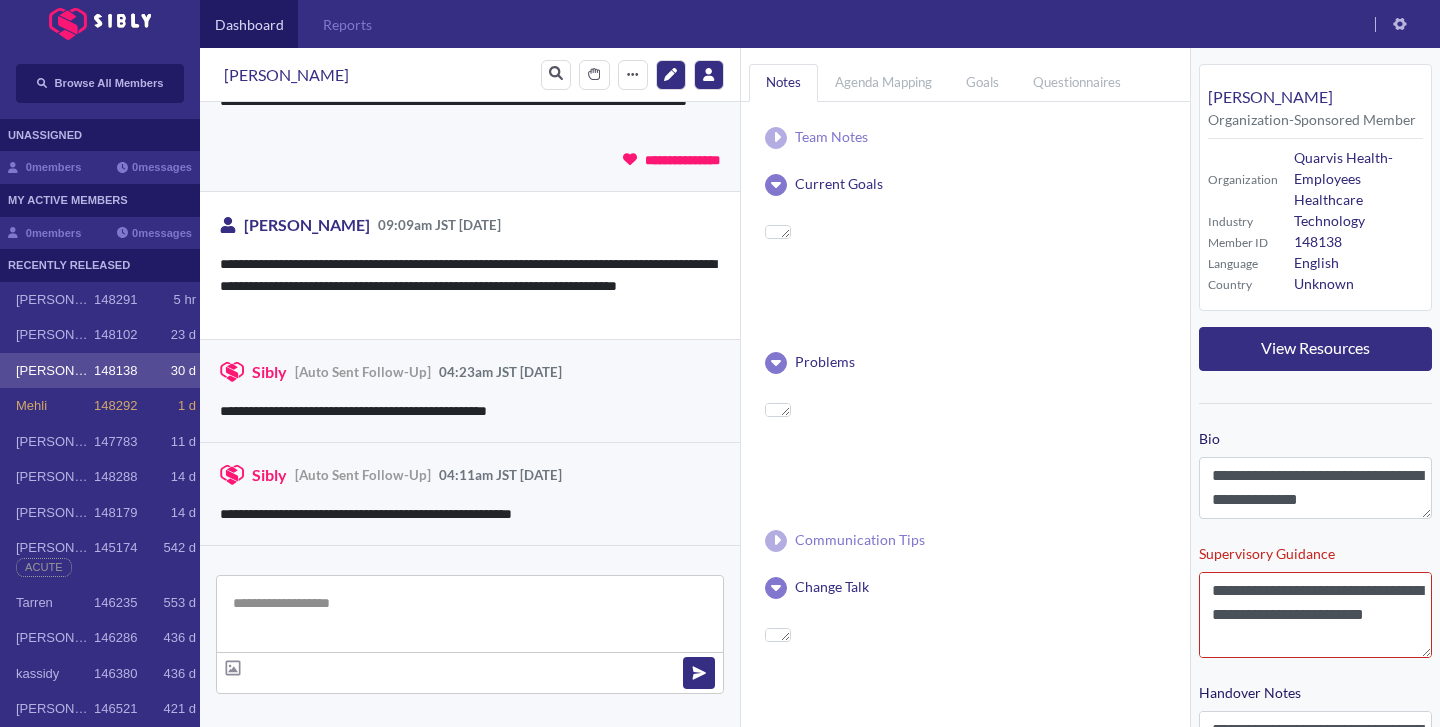 scroll, scrollTop: 3802, scrollLeft: 0, axis: vertical 